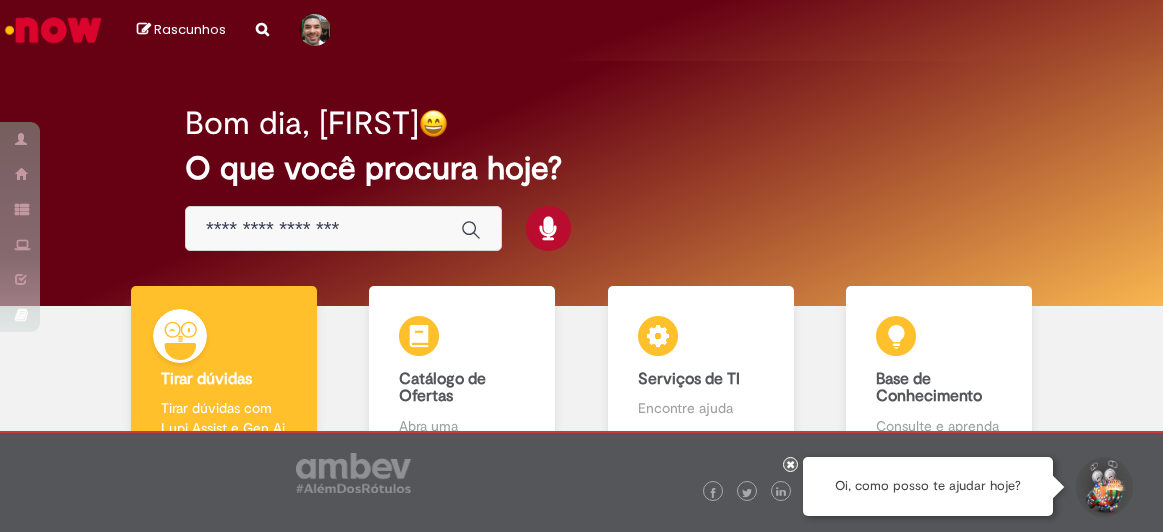 scroll, scrollTop: 0, scrollLeft: 0, axis: both 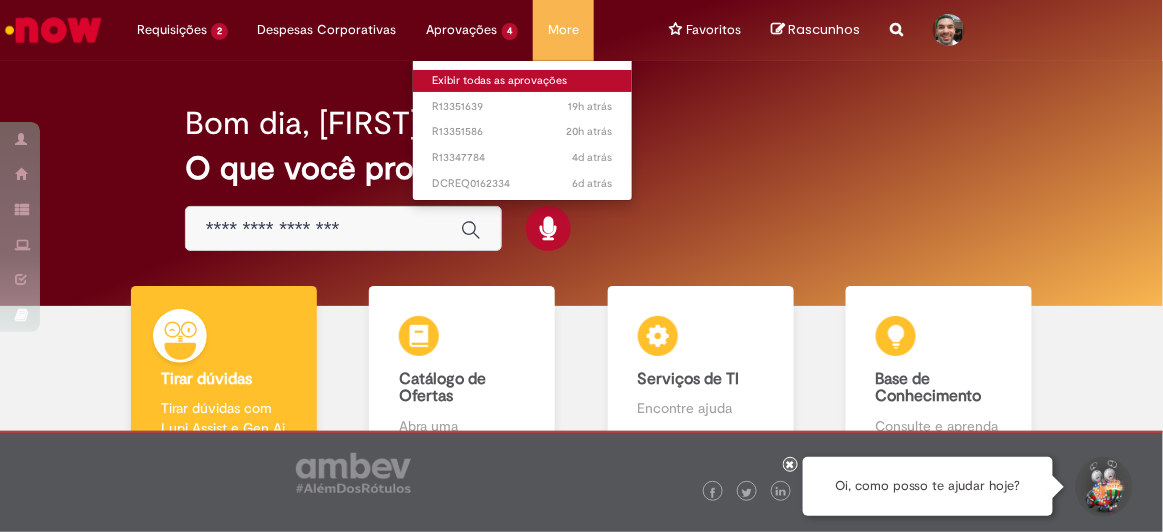 click on "Exibir todas as aprovações" at bounding box center (523, 81) 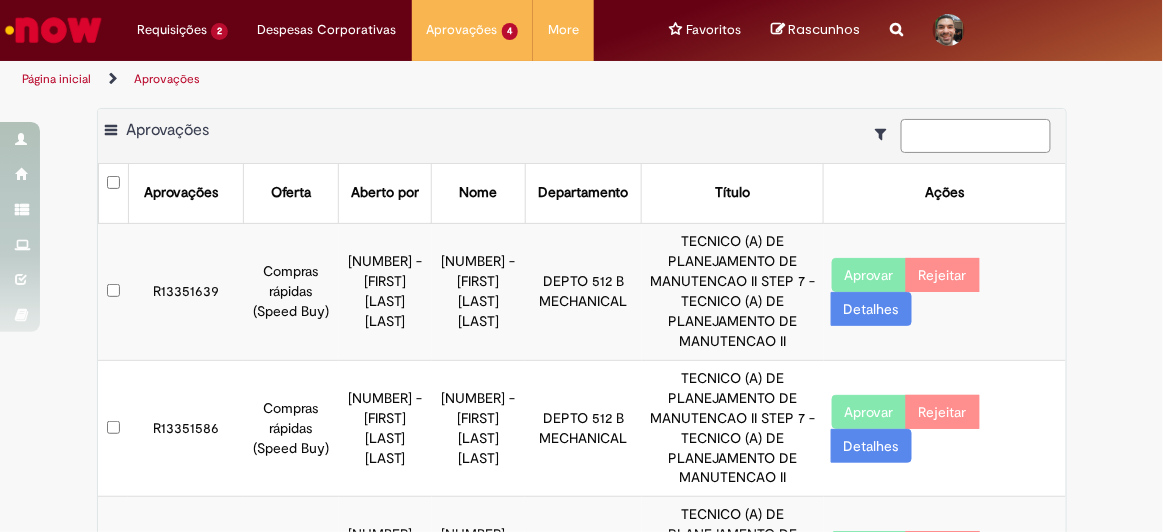 click at bounding box center (976, 136) 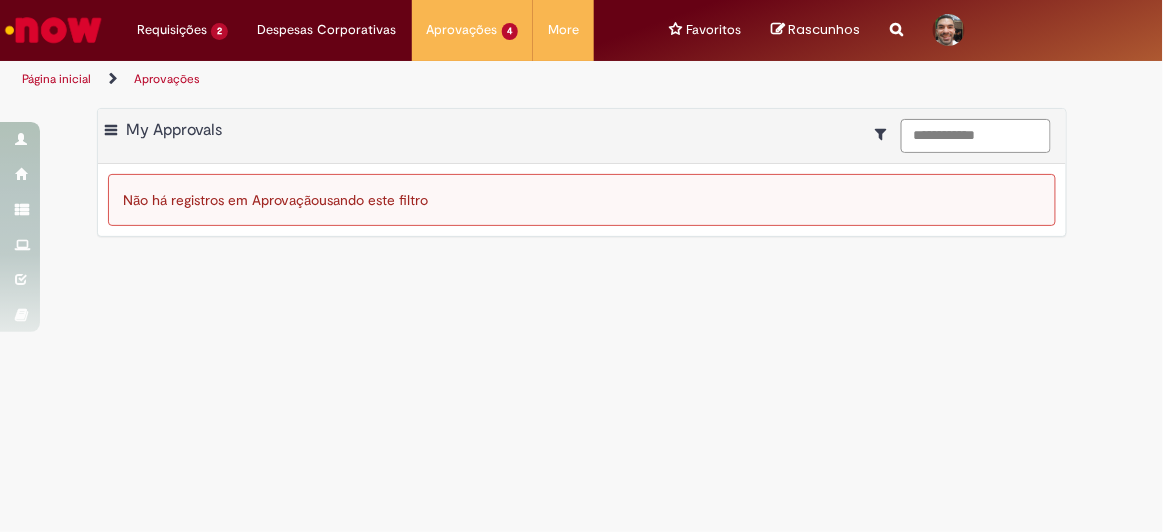 type on "**********" 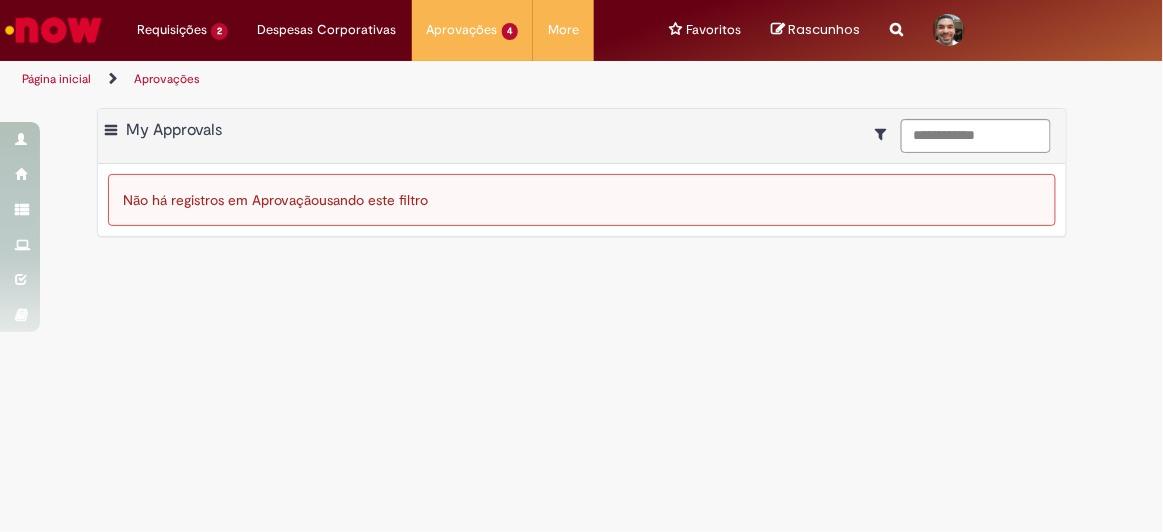 click at bounding box center [53, 30] 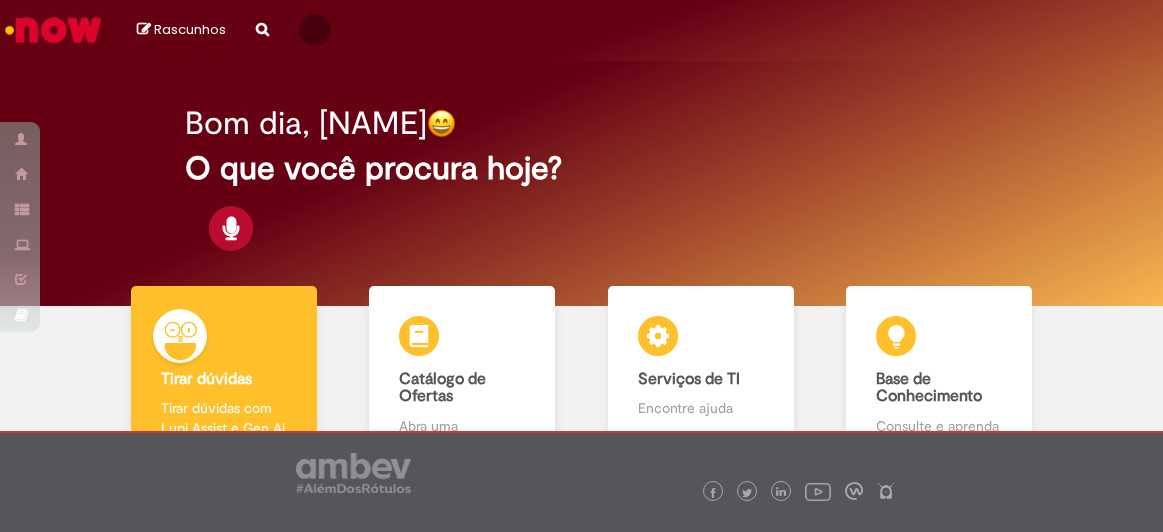 scroll, scrollTop: 0, scrollLeft: 0, axis: both 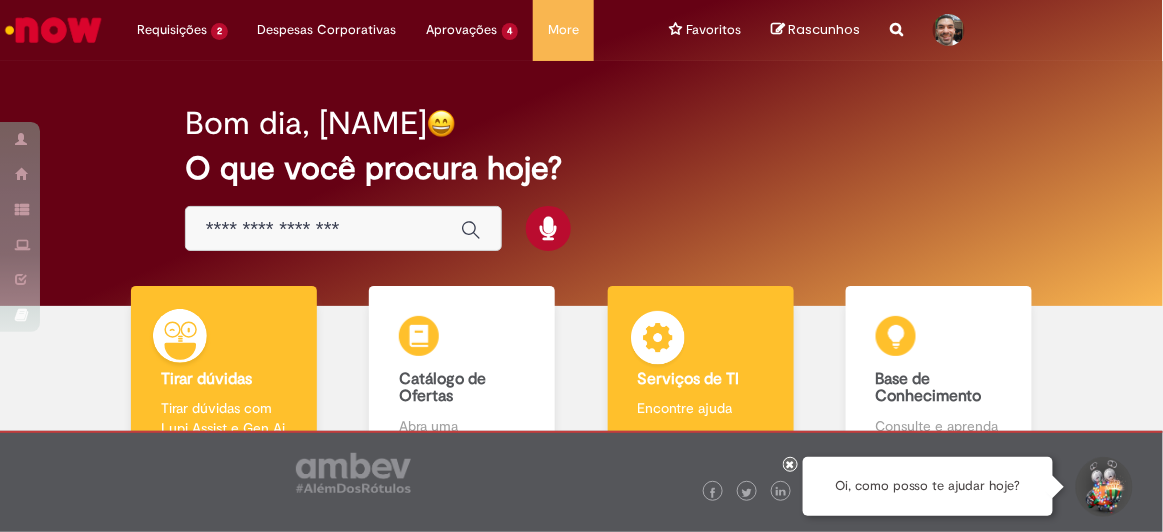 click at bounding box center [658, 341] 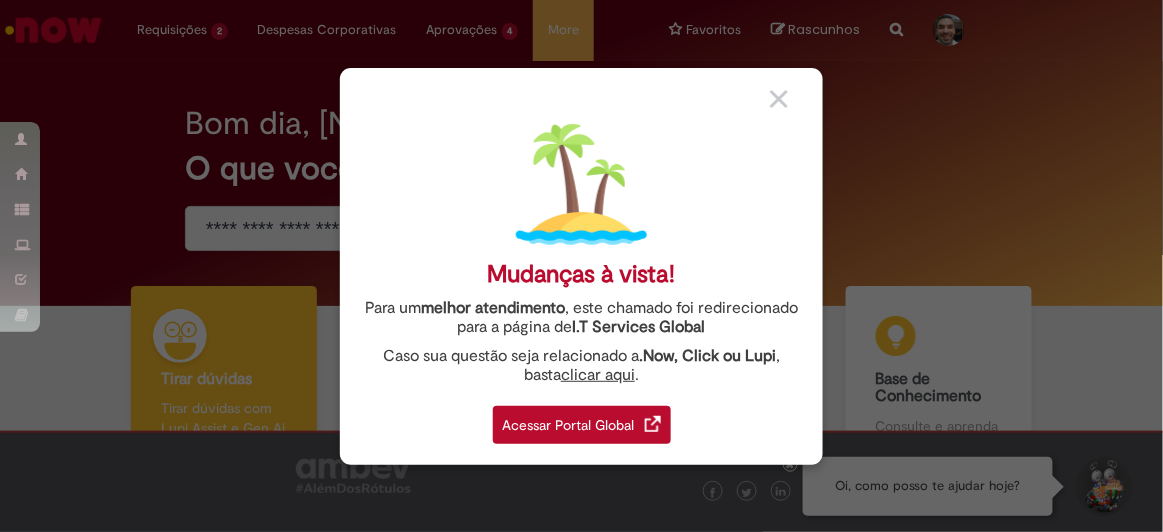 click on "Acessar Portal Global" at bounding box center [582, 425] 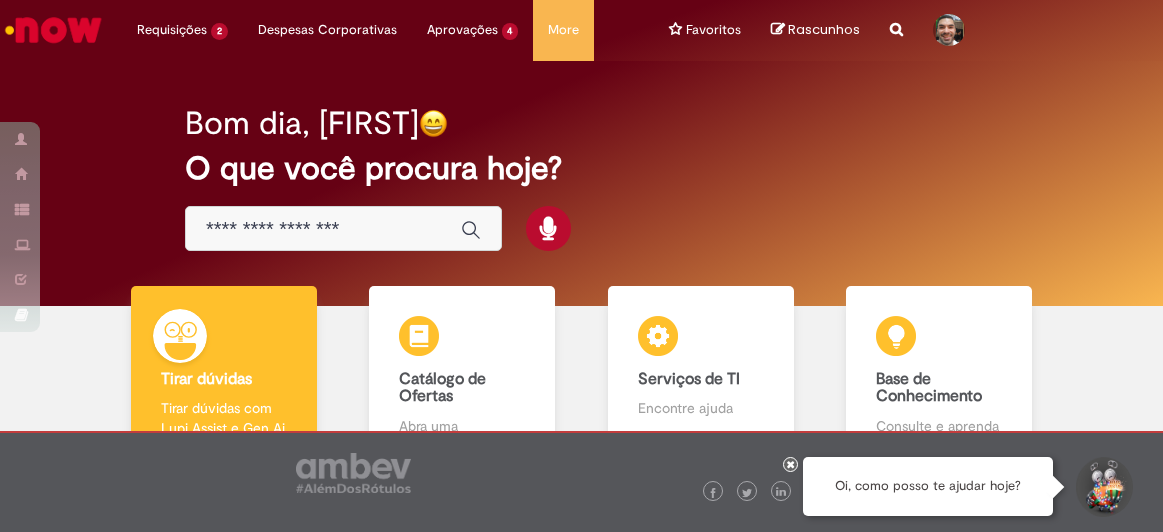 scroll, scrollTop: 0, scrollLeft: 0, axis: both 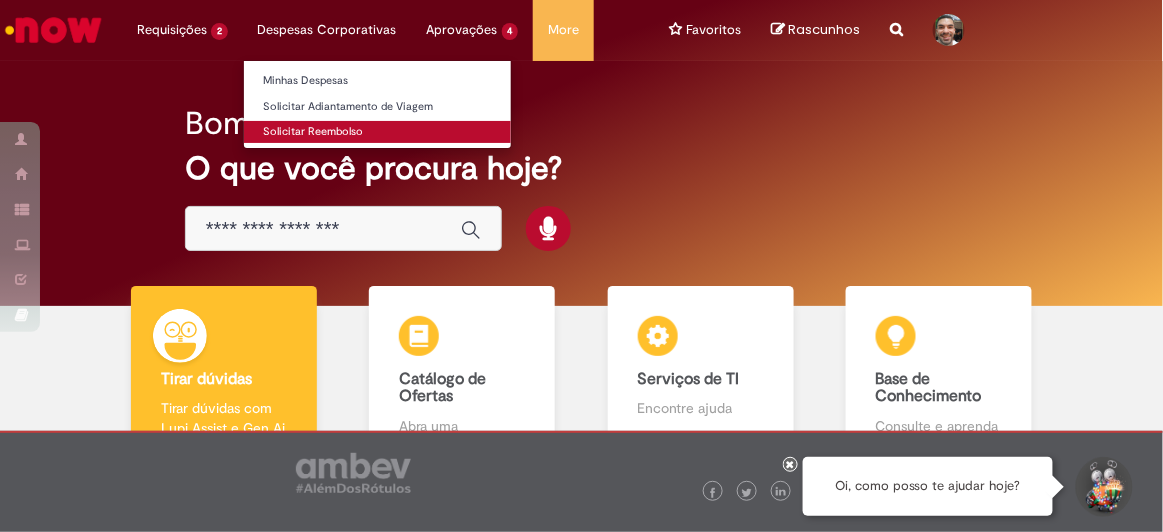 click on "Solicitar Reembolso" at bounding box center (377, 132) 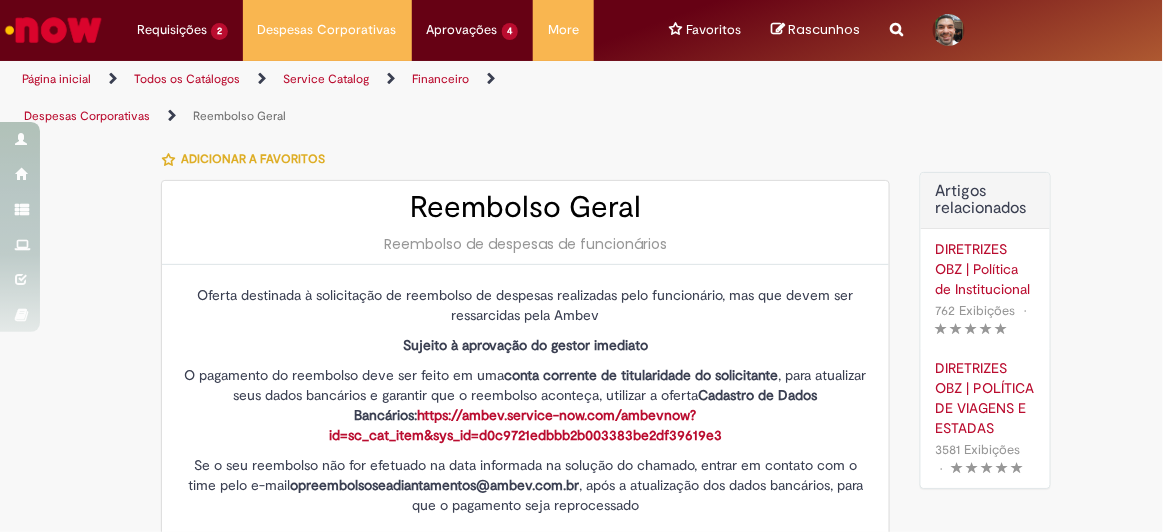 type on "********" 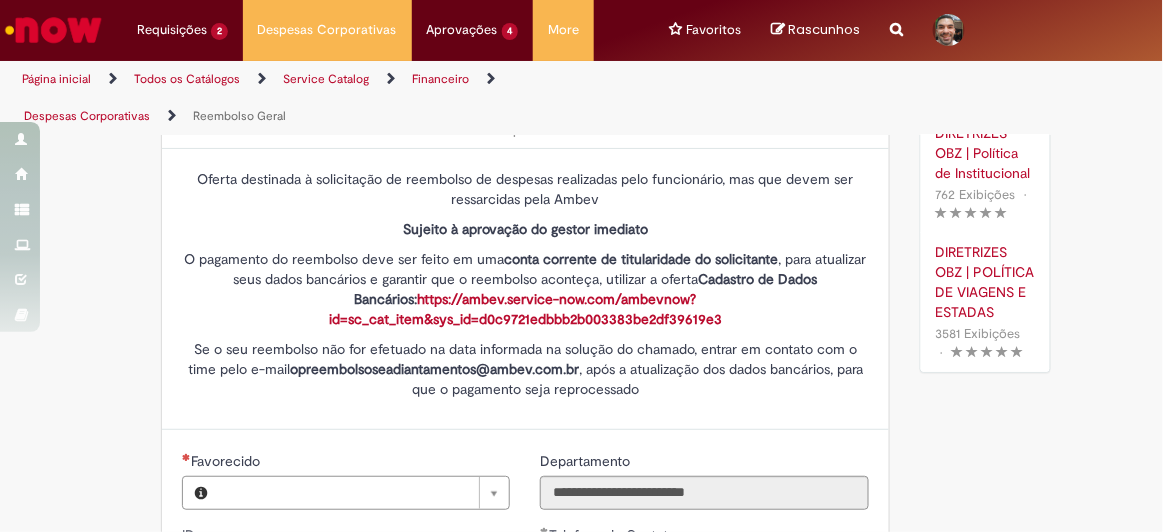 type on "**********" 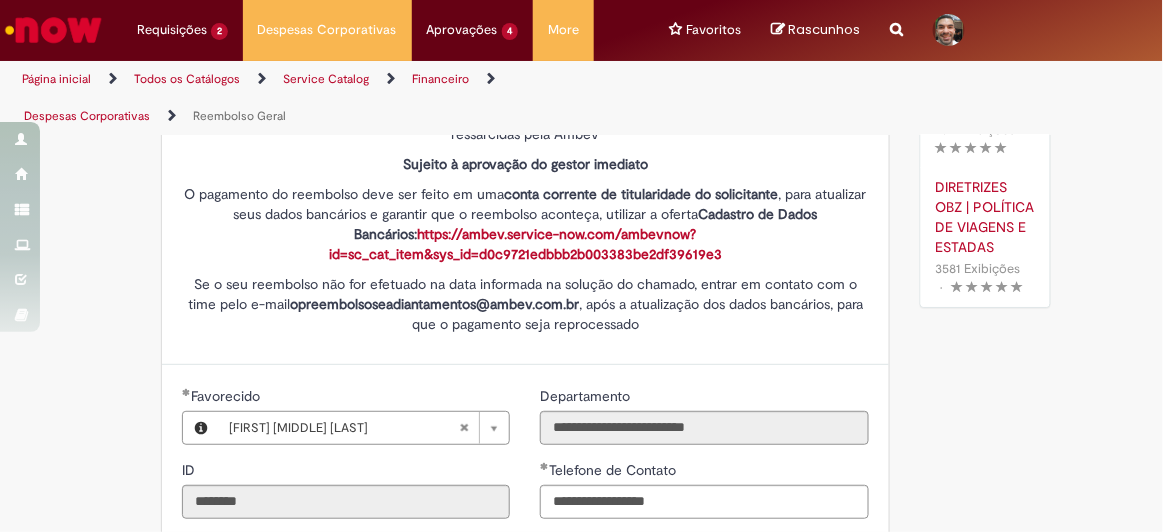 type on "**********" 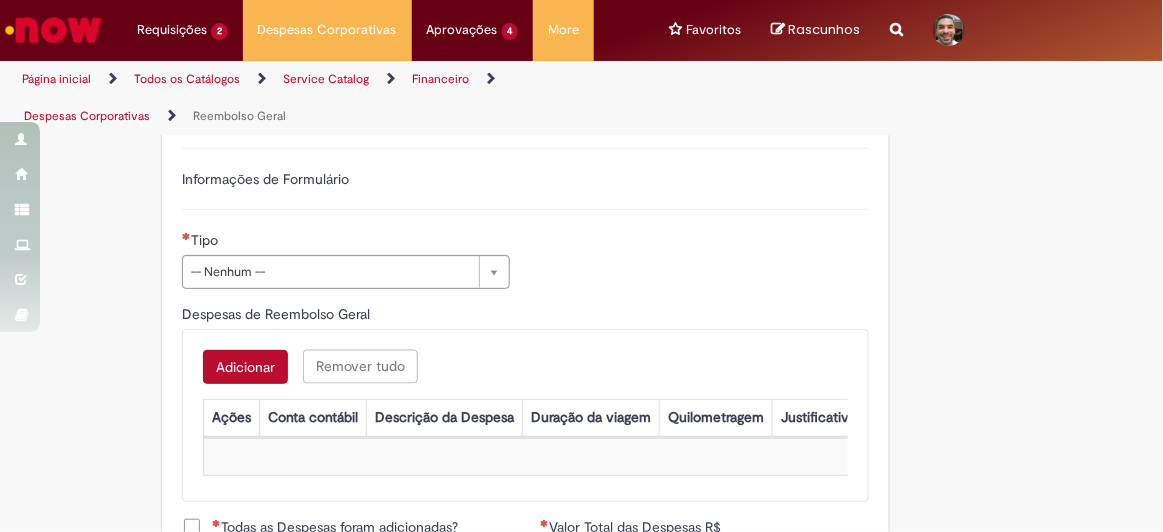 scroll, scrollTop: 818, scrollLeft: 0, axis: vertical 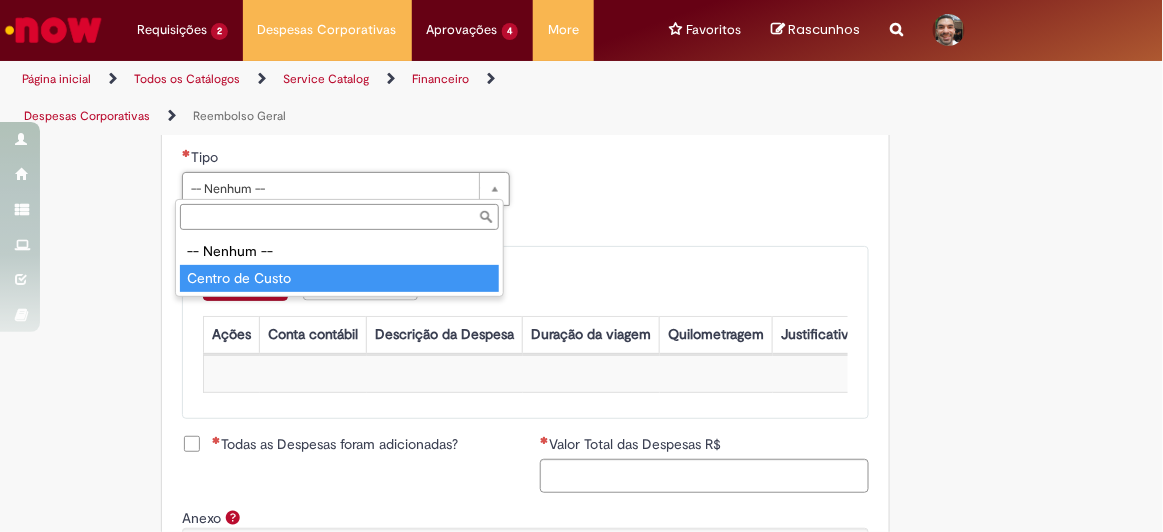 type on "**********" 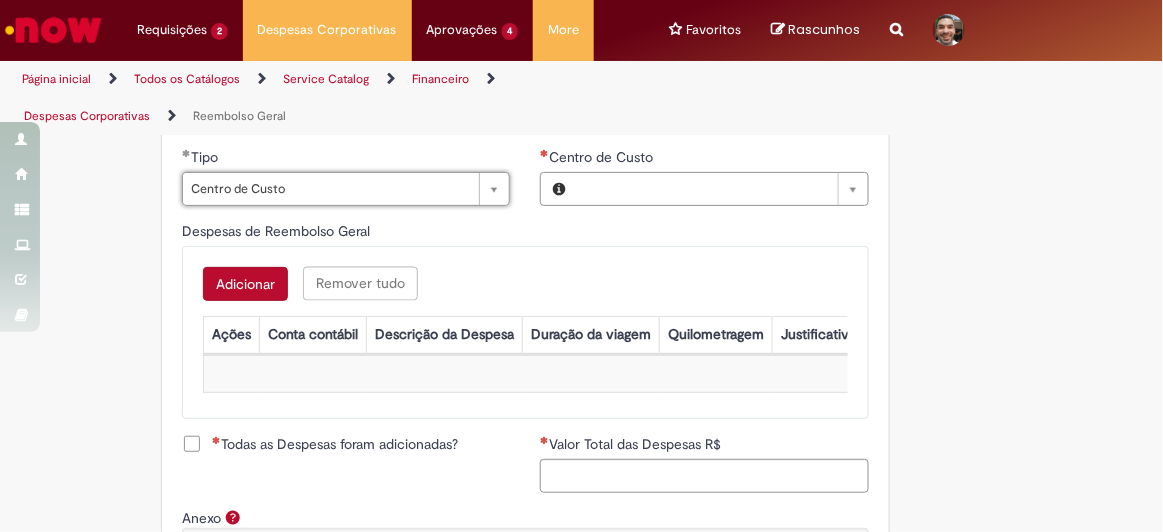 type on "**********" 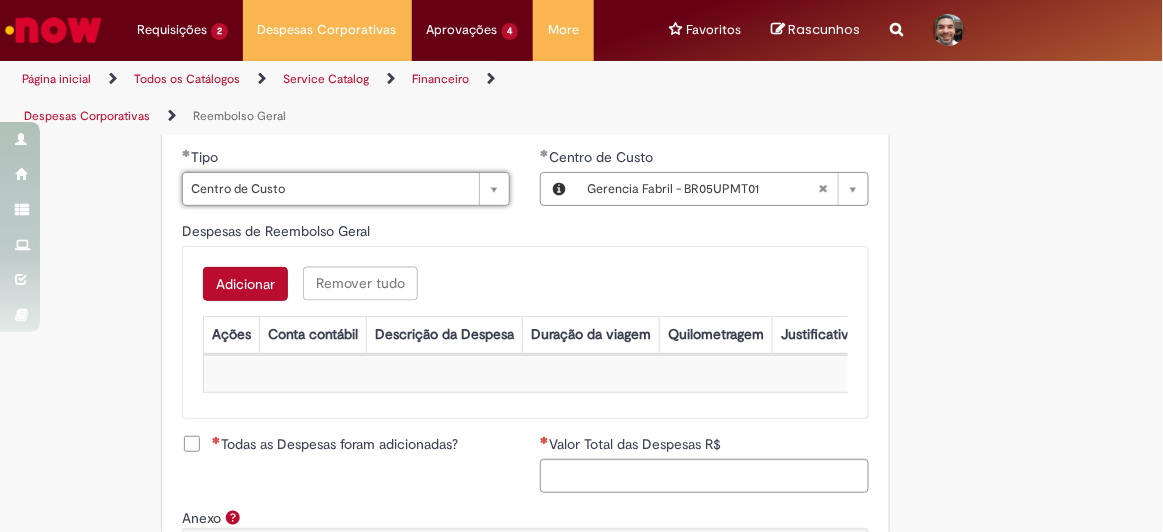 click on "Adicionar" at bounding box center (245, 284) 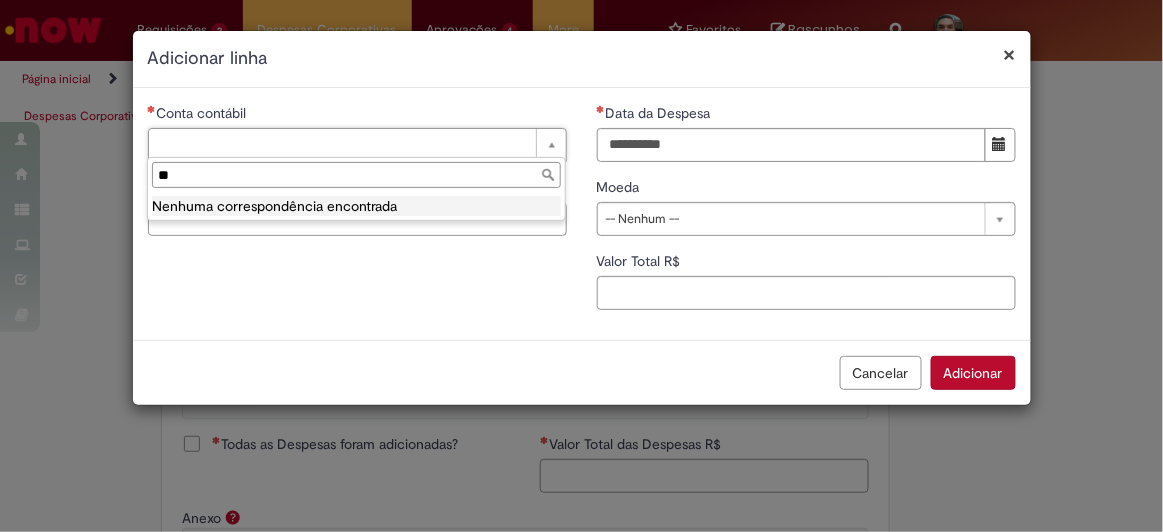 type on "*" 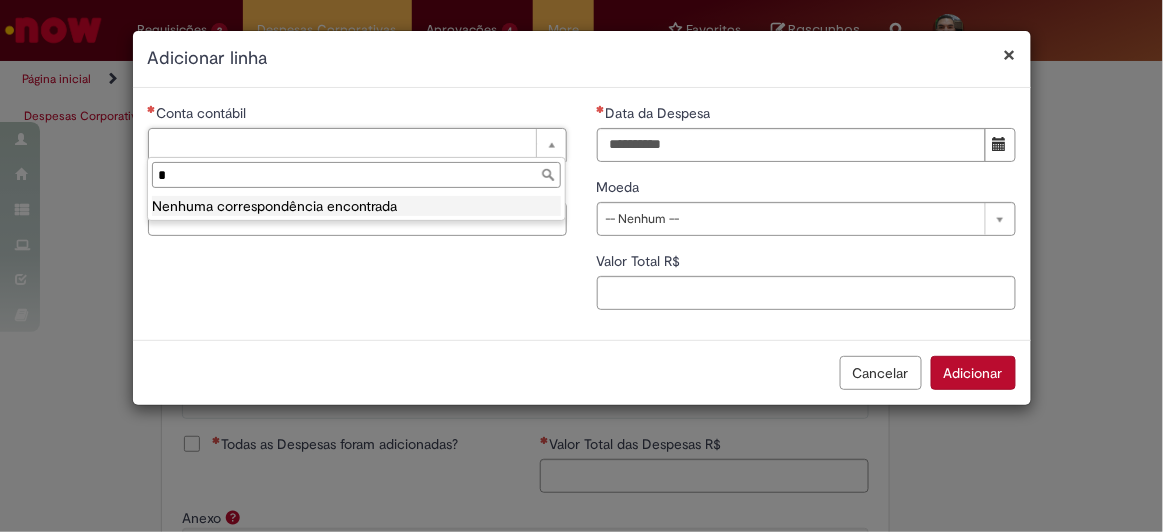 type 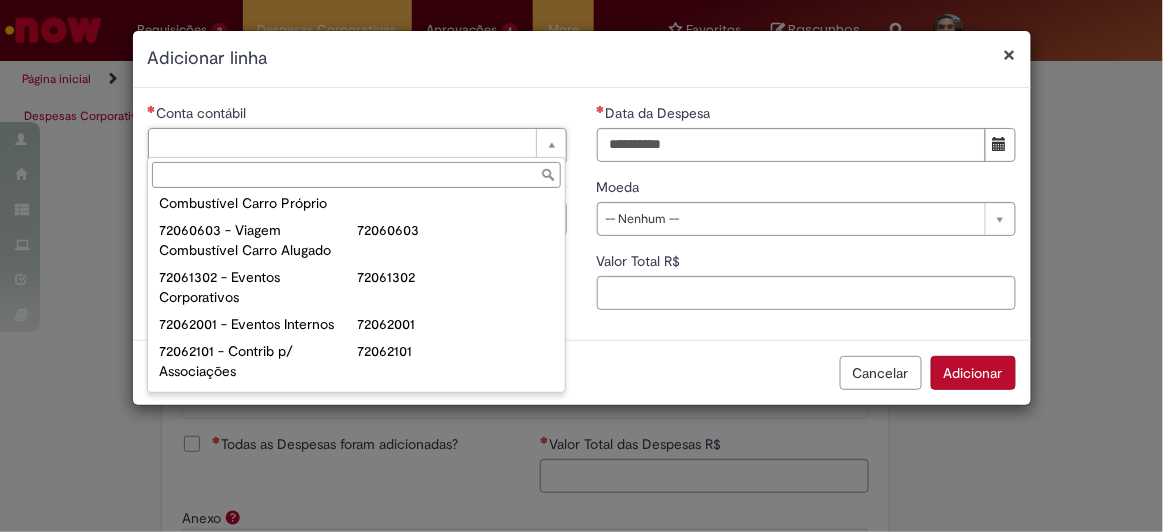 scroll, scrollTop: 1454, scrollLeft: 0, axis: vertical 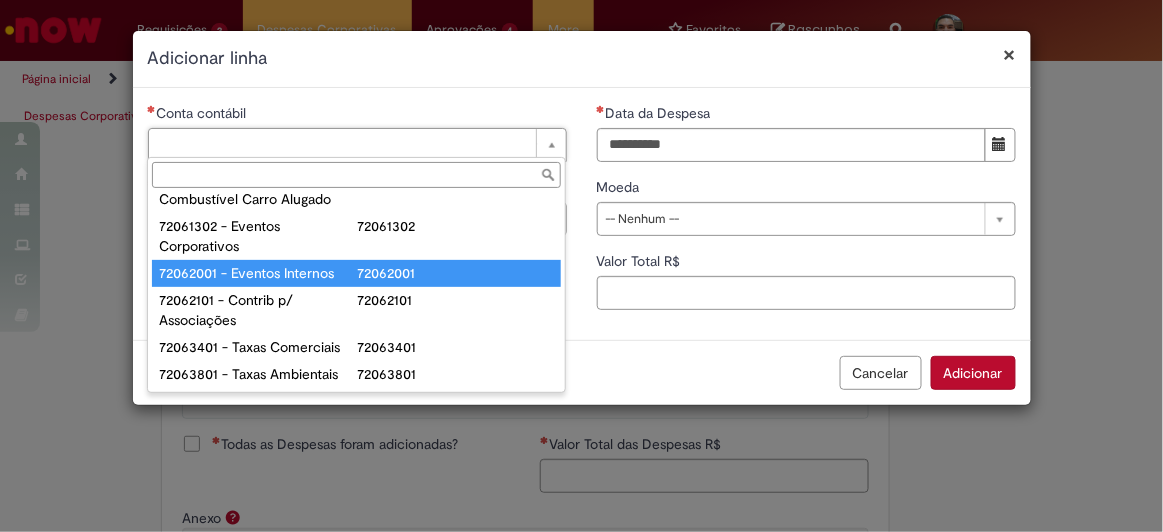 type on "**********" 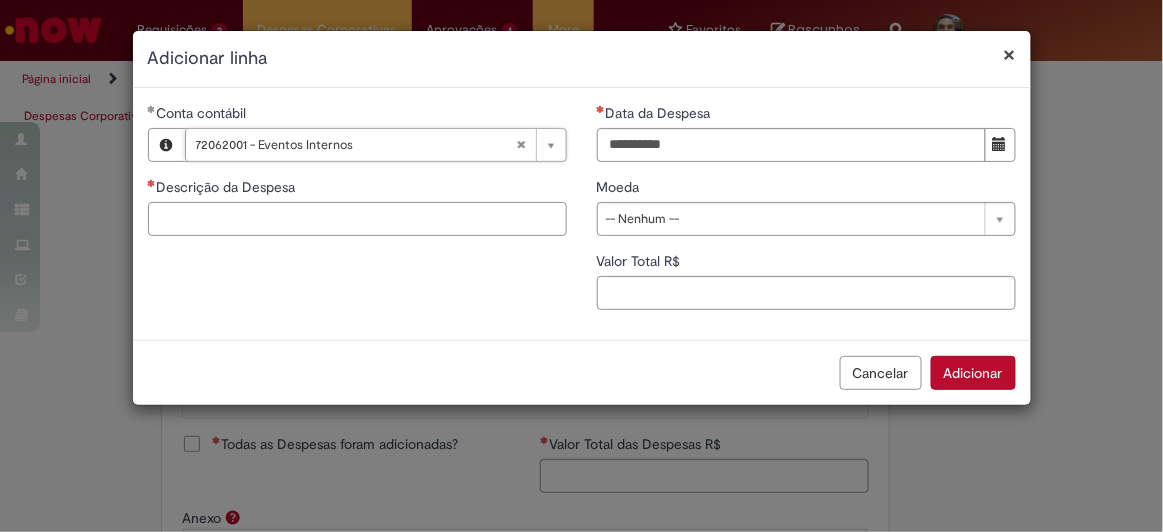click on "Descrição da Despesa" at bounding box center (357, 219) 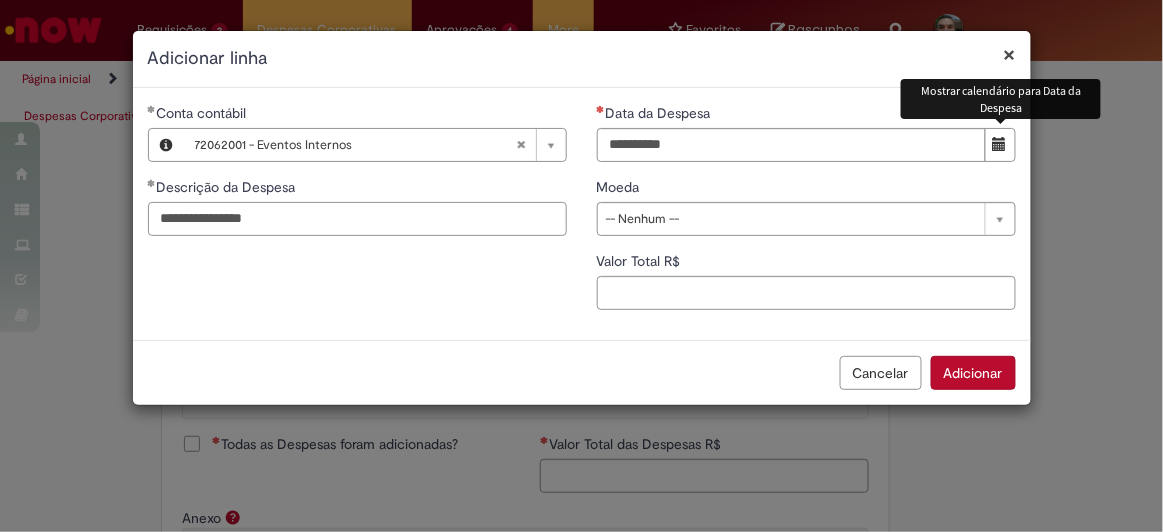 type on "**********" 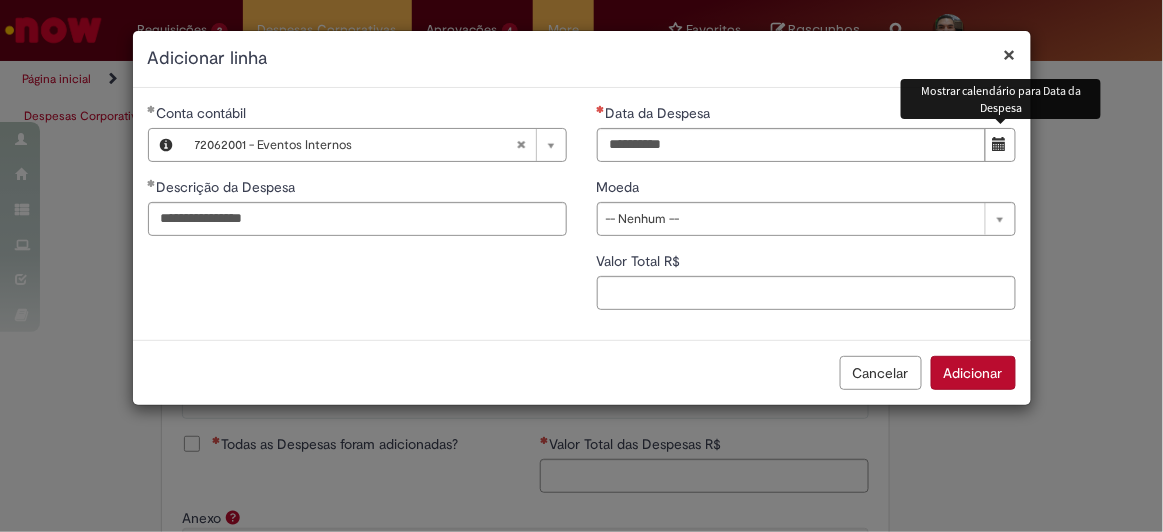 click at bounding box center [1000, 144] 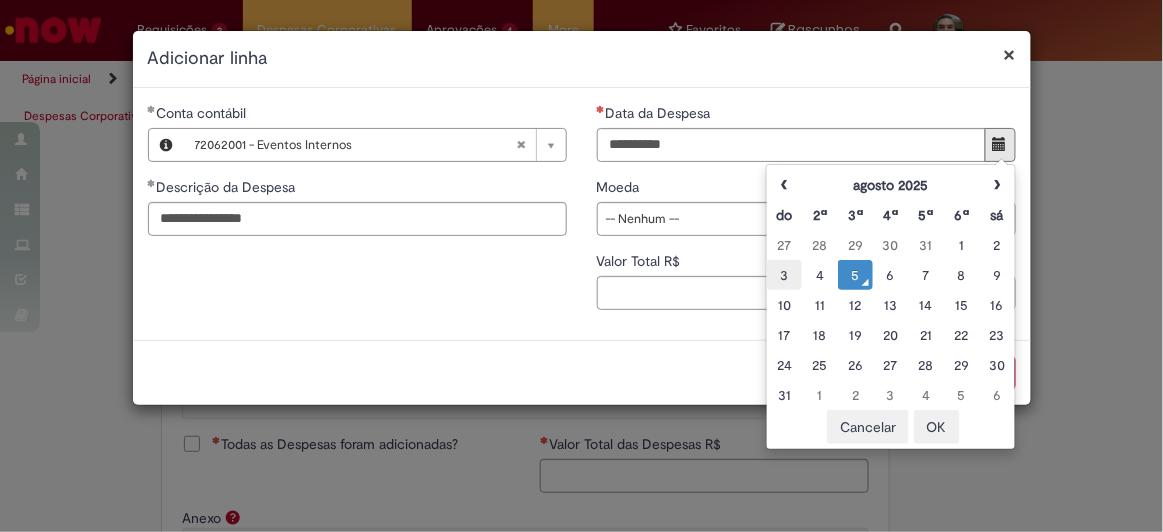click on "3" at bounding box center (784, 275) 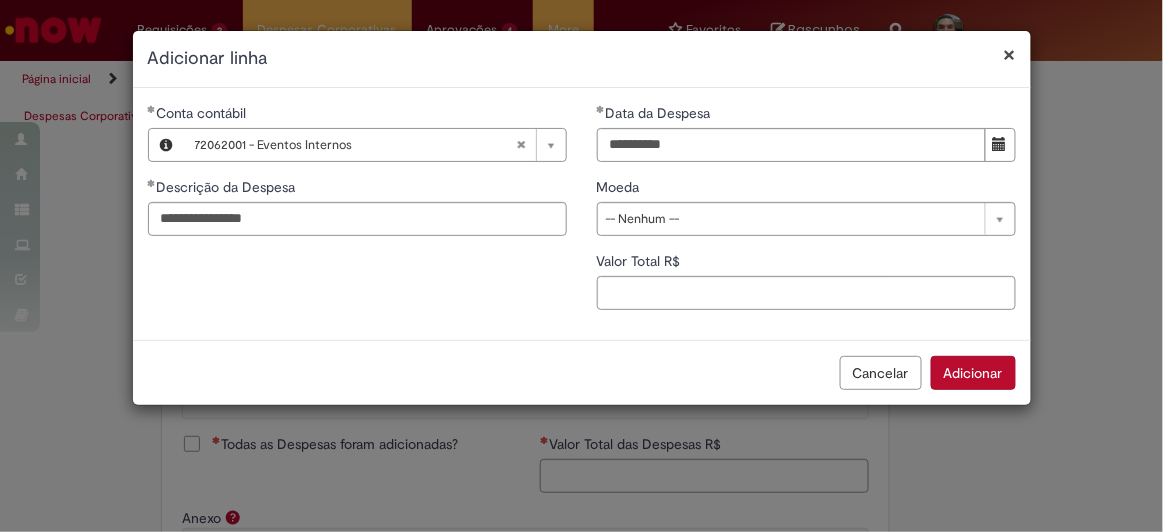 click on "Data da Despesa" at bounding box center [806, 115] 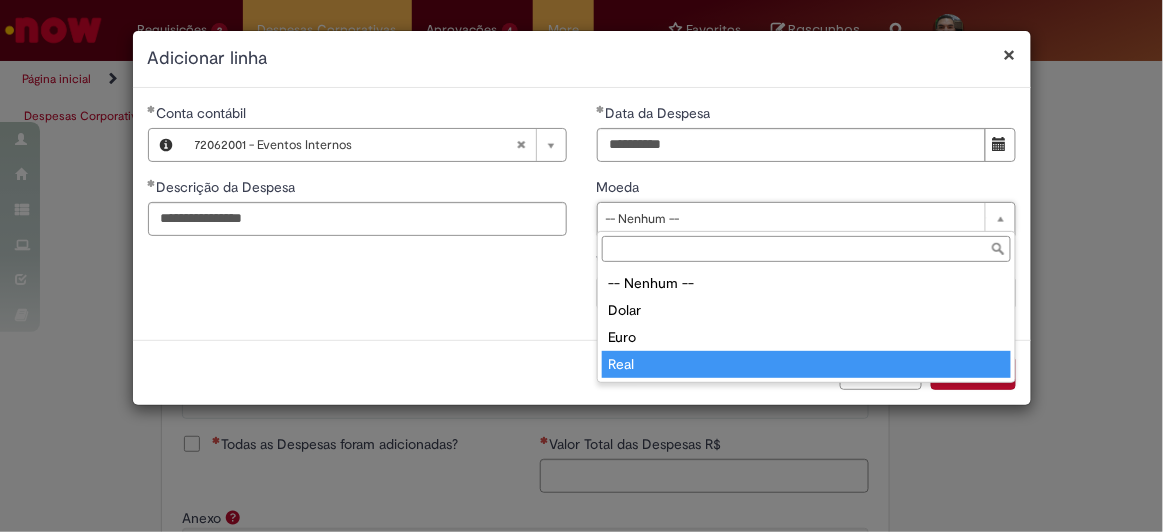 type on "****" 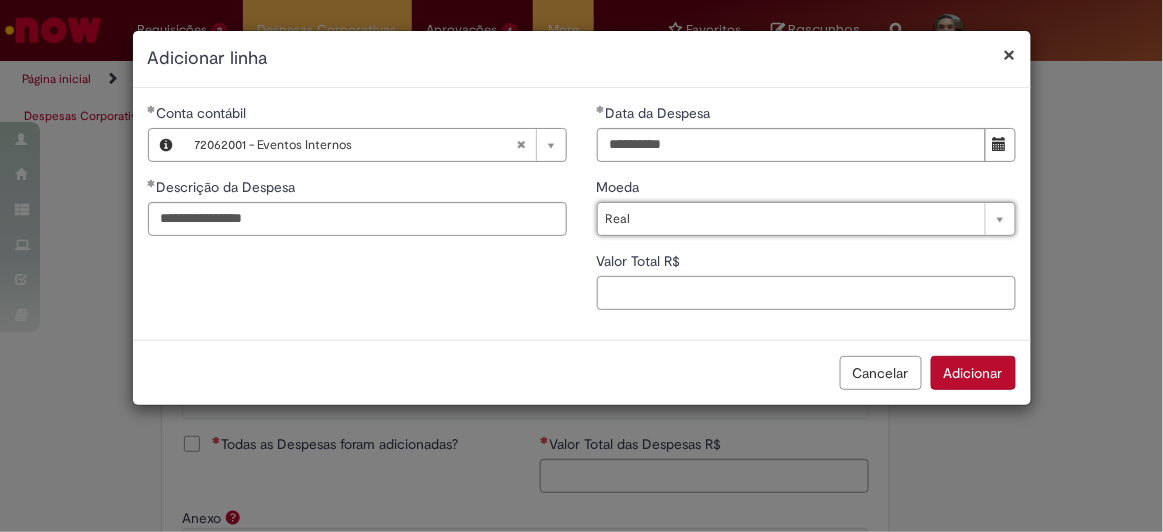 click on "Valor Total R$" at bounding box center [806, 293] 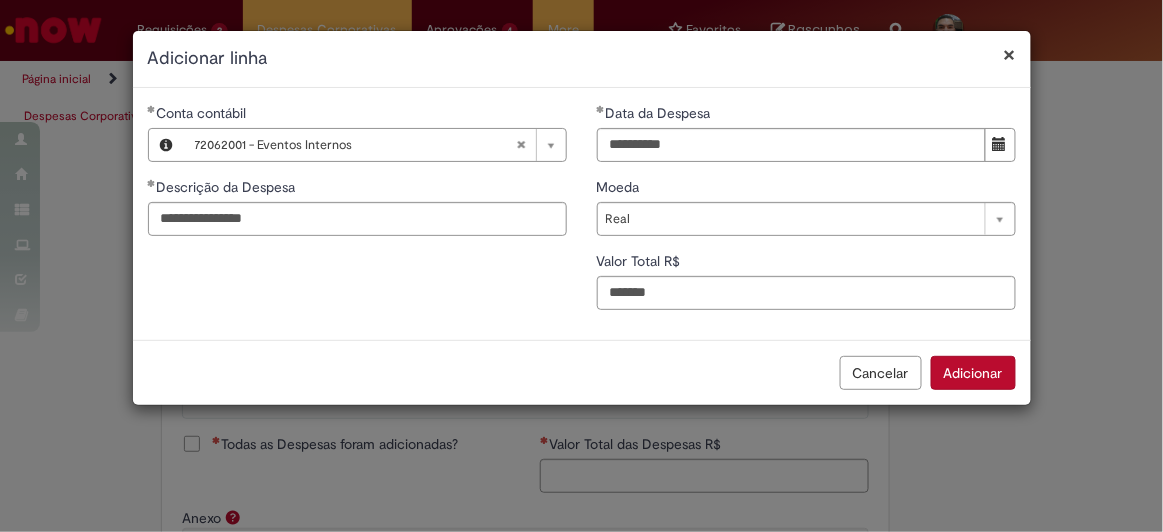 type on "******" 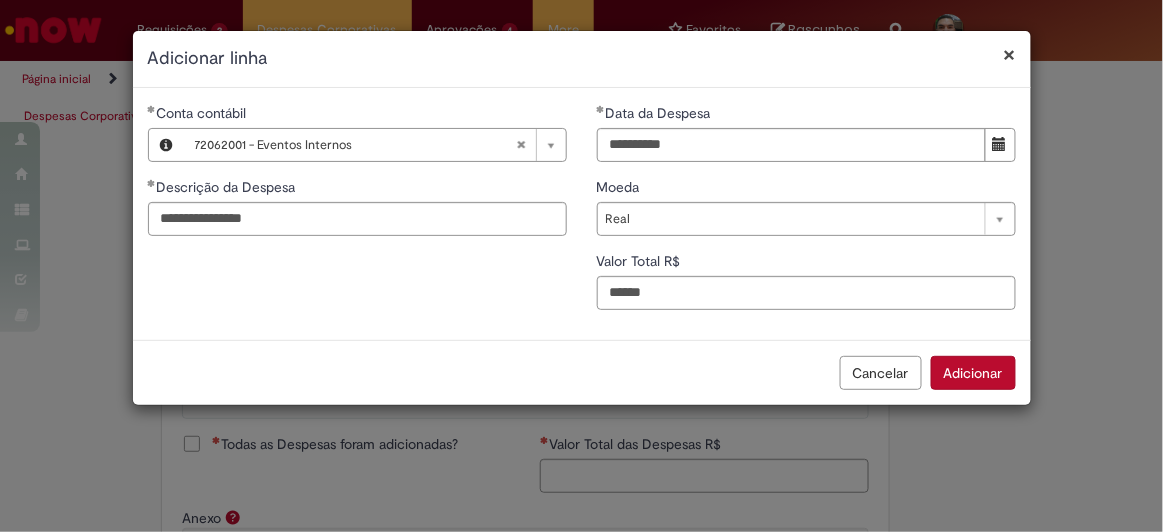 click on "Adicionar" at bounding box center (973, 373) 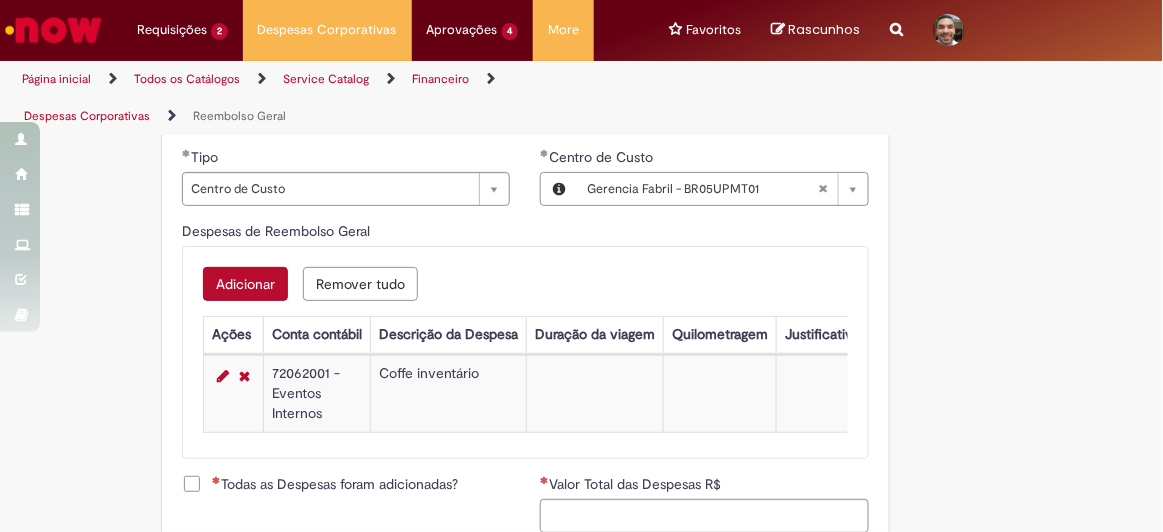 click on "Todas as Despesas foram adicionadas?" at bounding box center (335, 484) 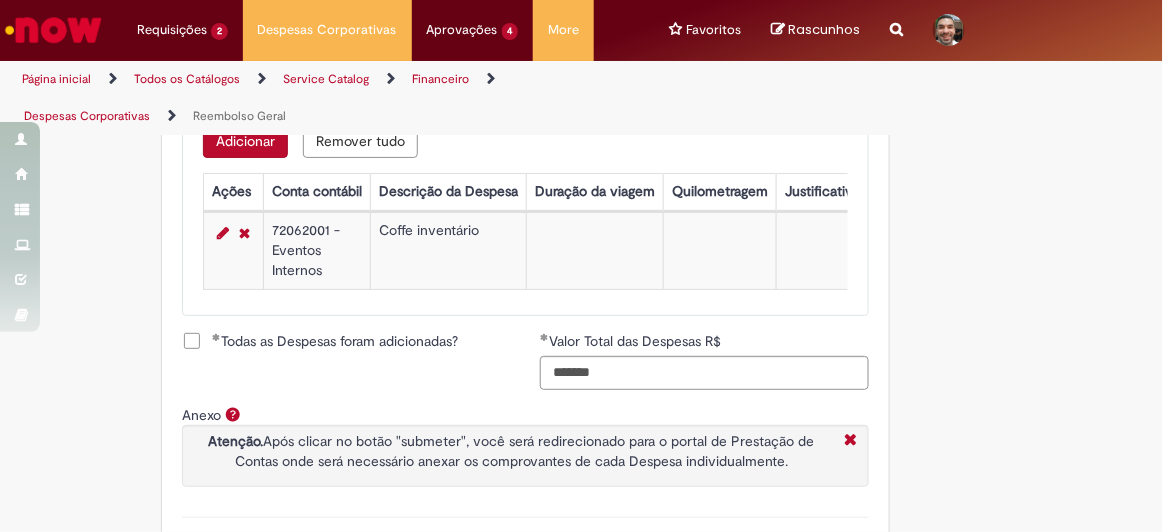scroll, scrollTop: 1090, scrollLeft: 0, axis: vertical 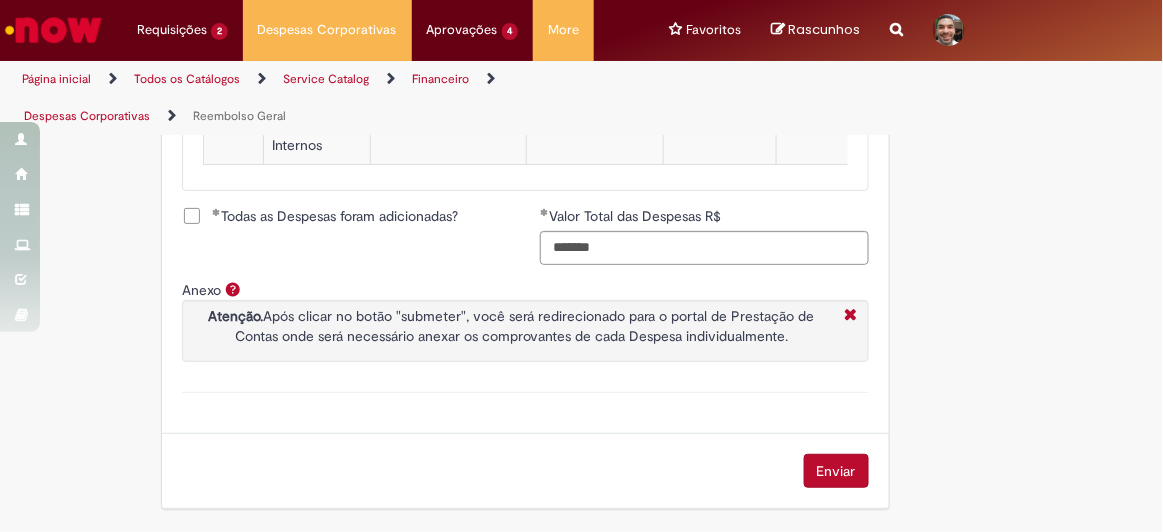 click on "Enviar" at bounding box center [836, 471] 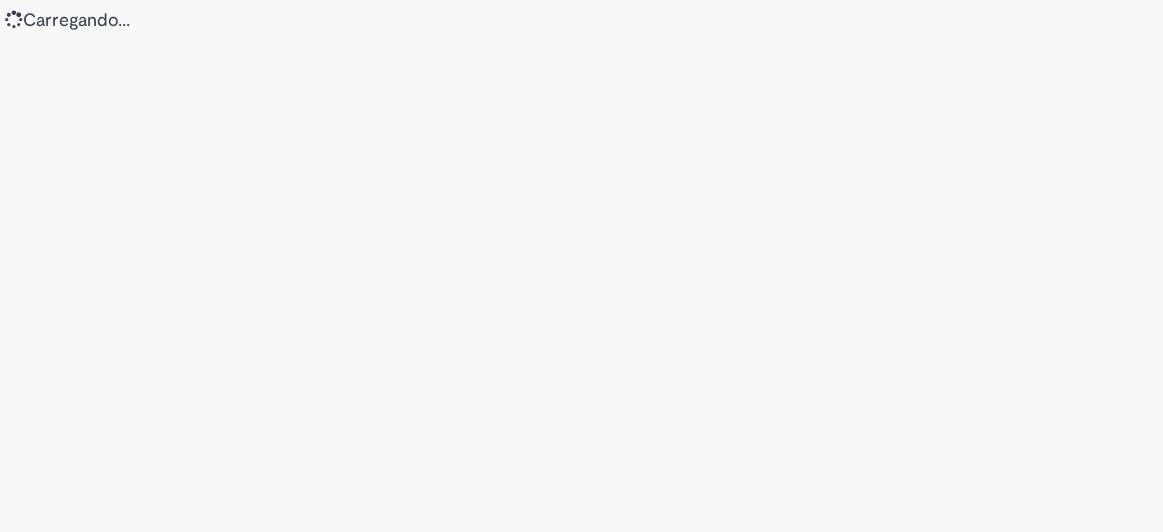 scroll, scrollTop: 0, scrollLeft: 0, axis: both 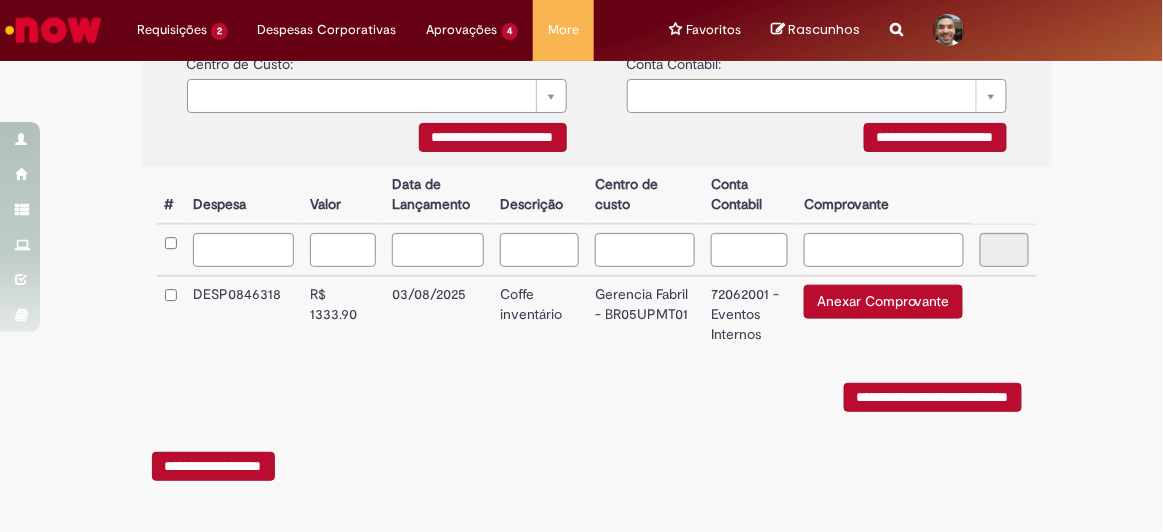 click on "Anexar Comprovante" at bounding box center (883, 302) 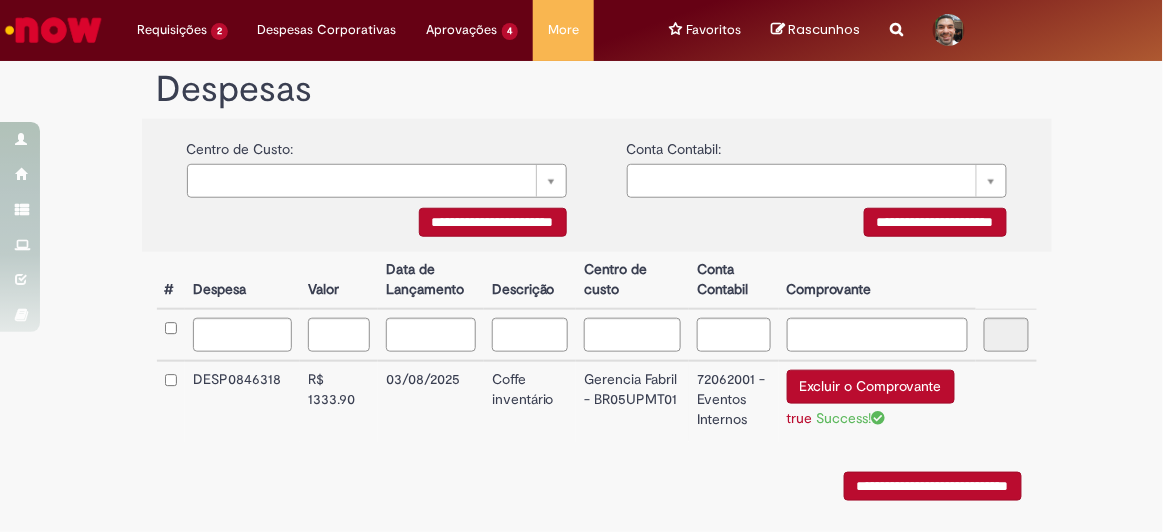 scroll, scrollTop: 263, scrollLeft: 0, axis: vertical 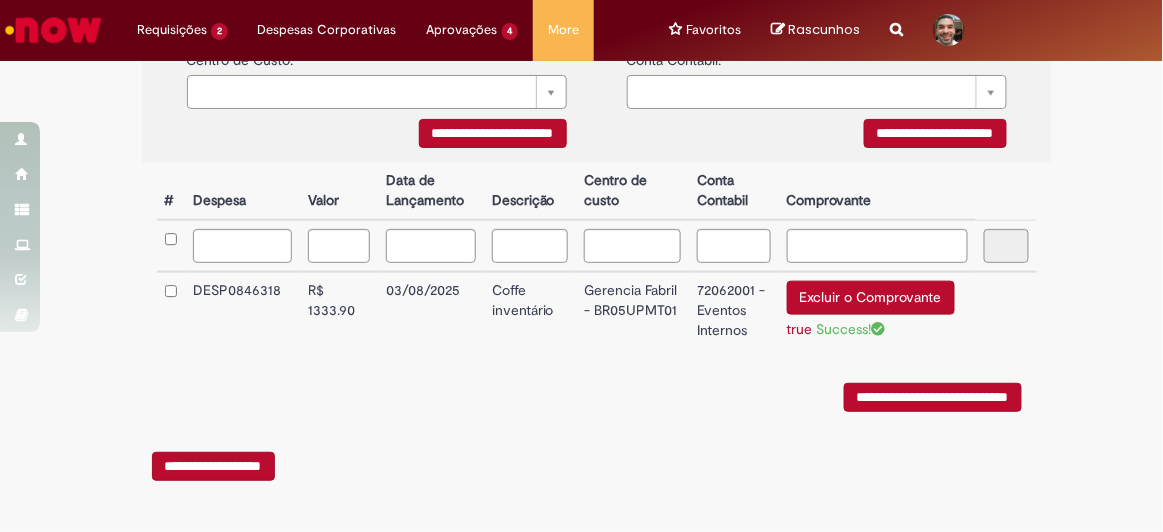 click on "**********" at bounding box center (933, 397) 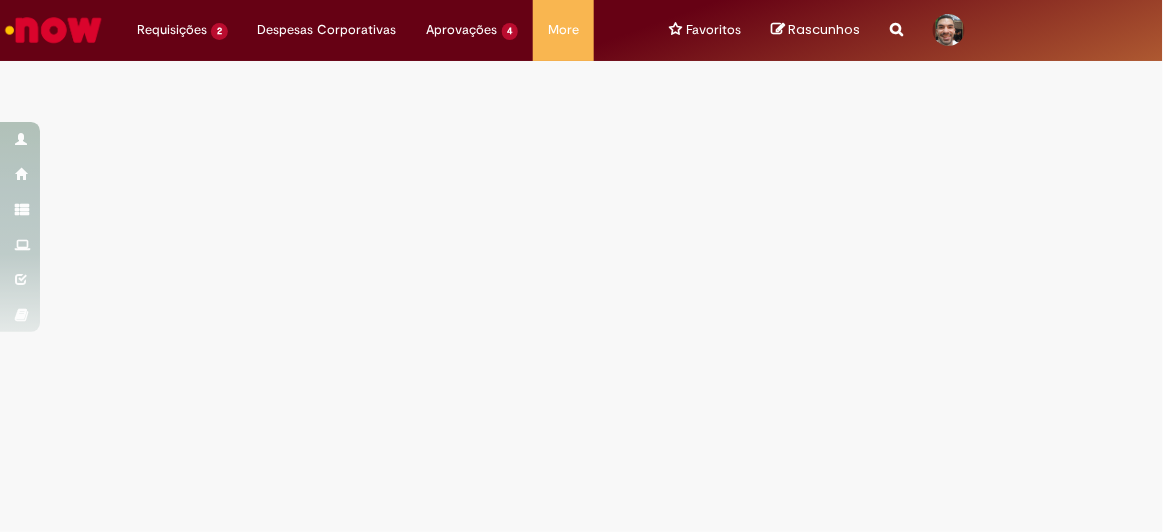 scroll, scrollTop: 0, scrollLeft: 0, axis: both 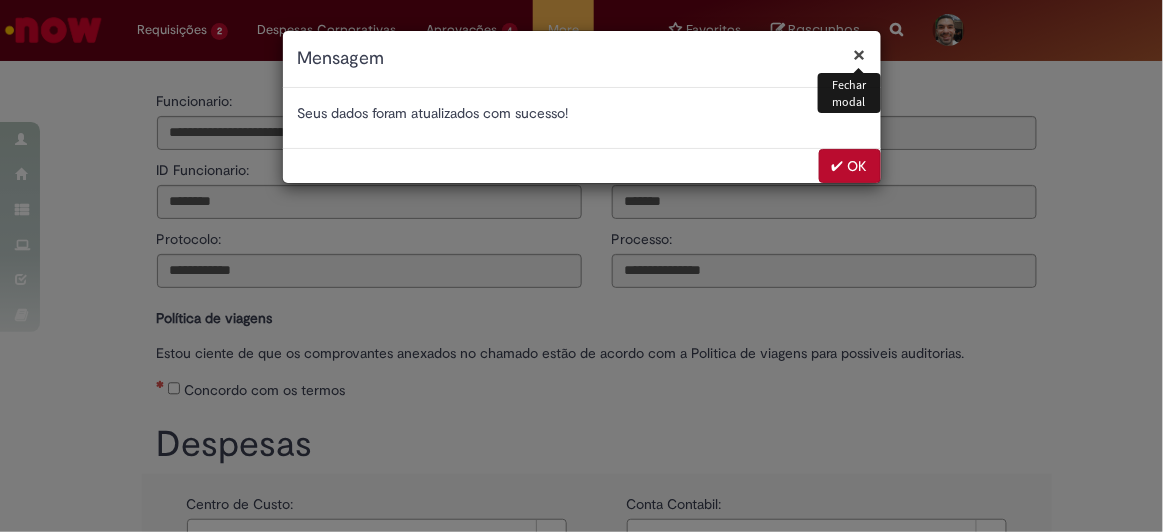click on "✔ OK" at bounding box center [850, 166] 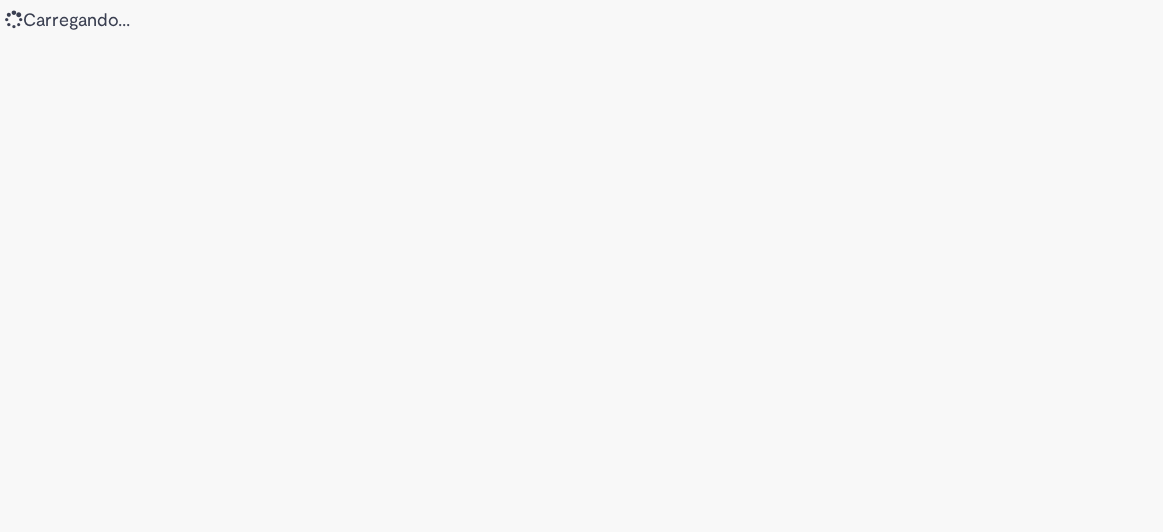 scroll, scrollTop: 0, scrollLeft: 0, axis: both 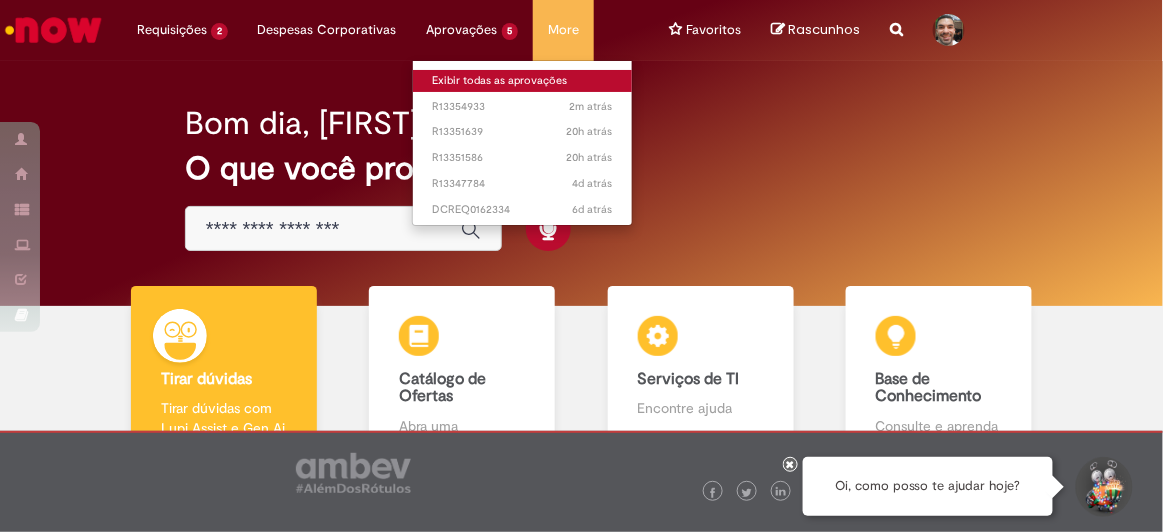 click on "Exibir todas as aprovações" at bounding box center (523, 81) 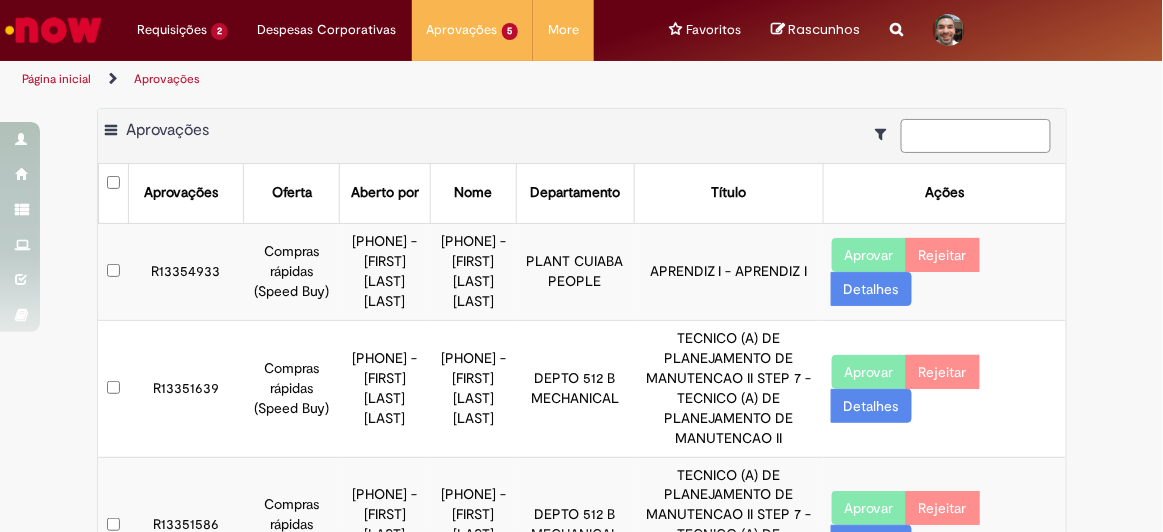 click at bounding box center (976, 136) 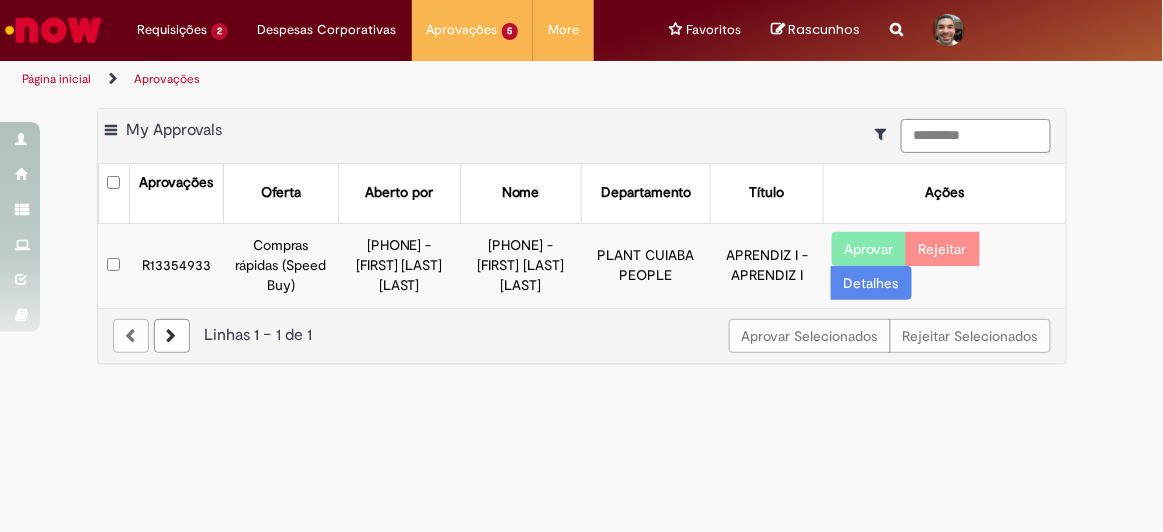 type on "*********" 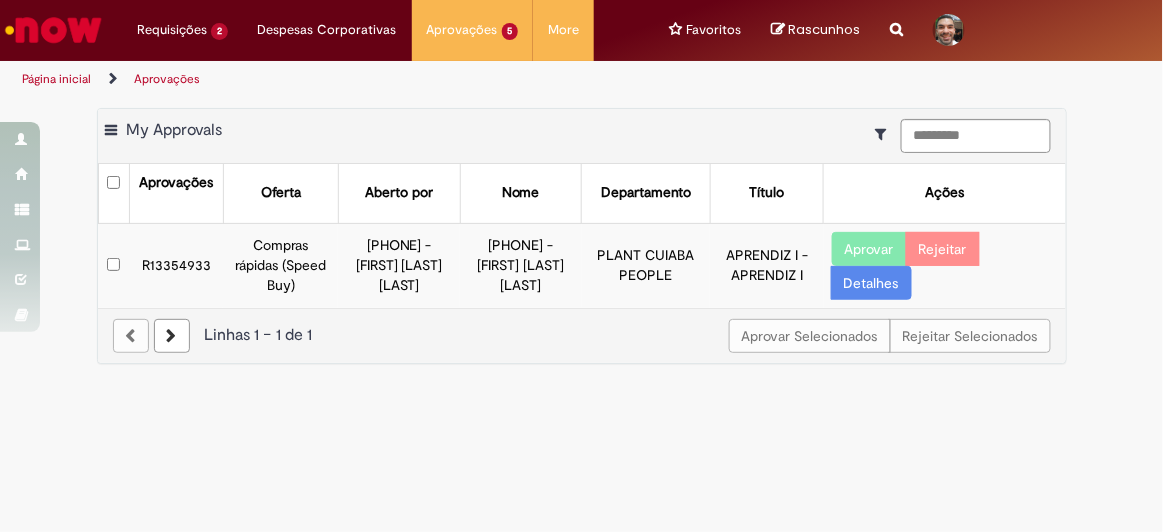 click on "Aprovar" at bounding box center (869, 249) 